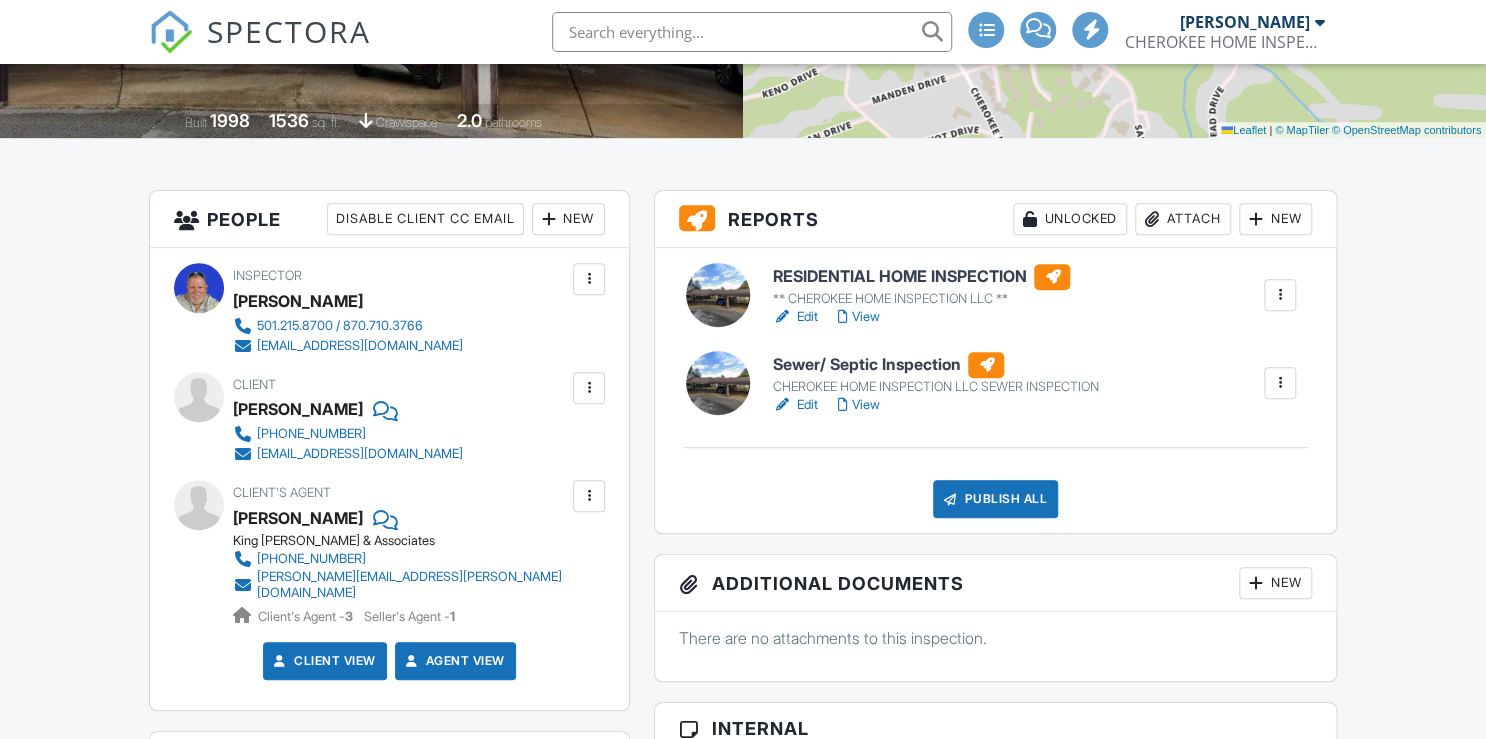 scroll, scrollTop: 400, scrollLeft: 0, axis: vertical 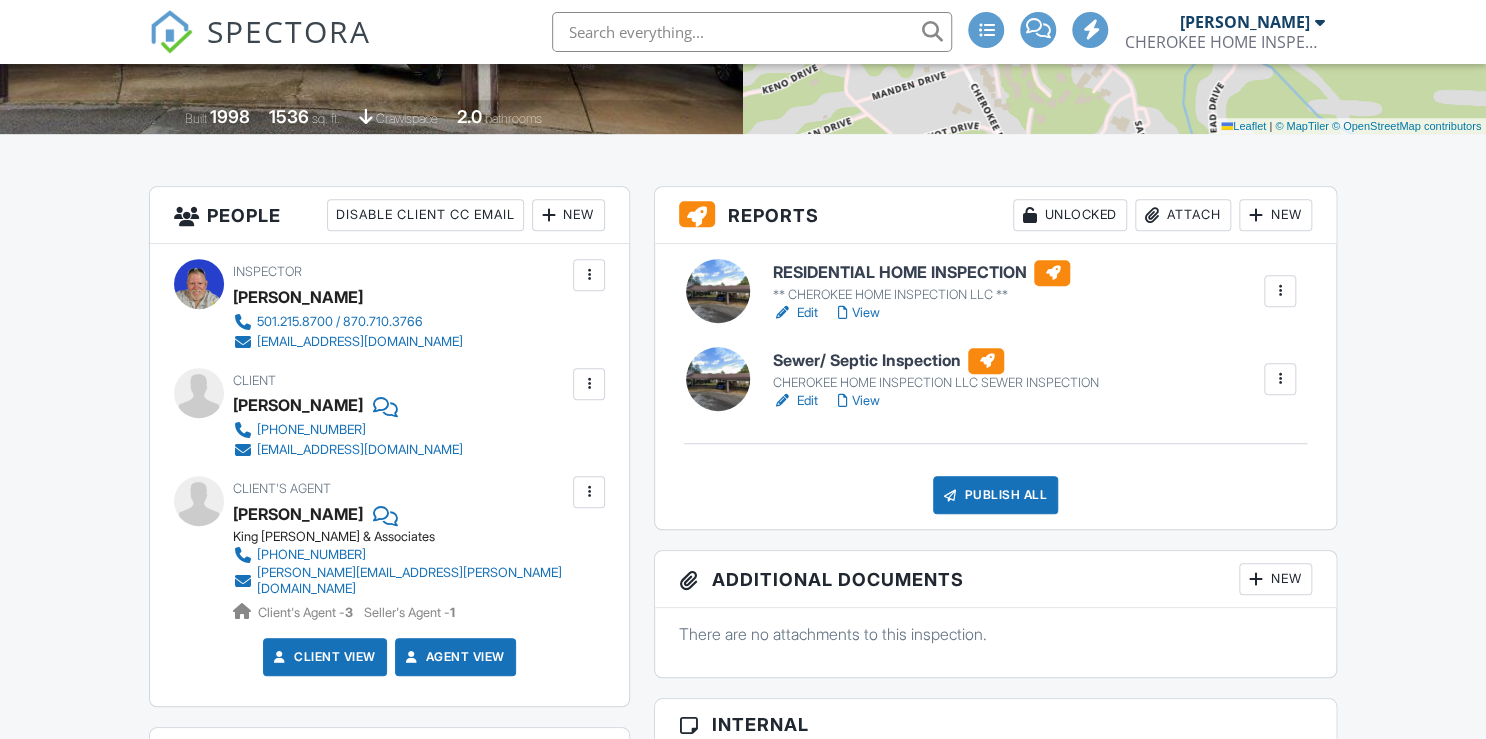 click on "Sewer/ Septic Inspection" at bounding box center [935, 361] 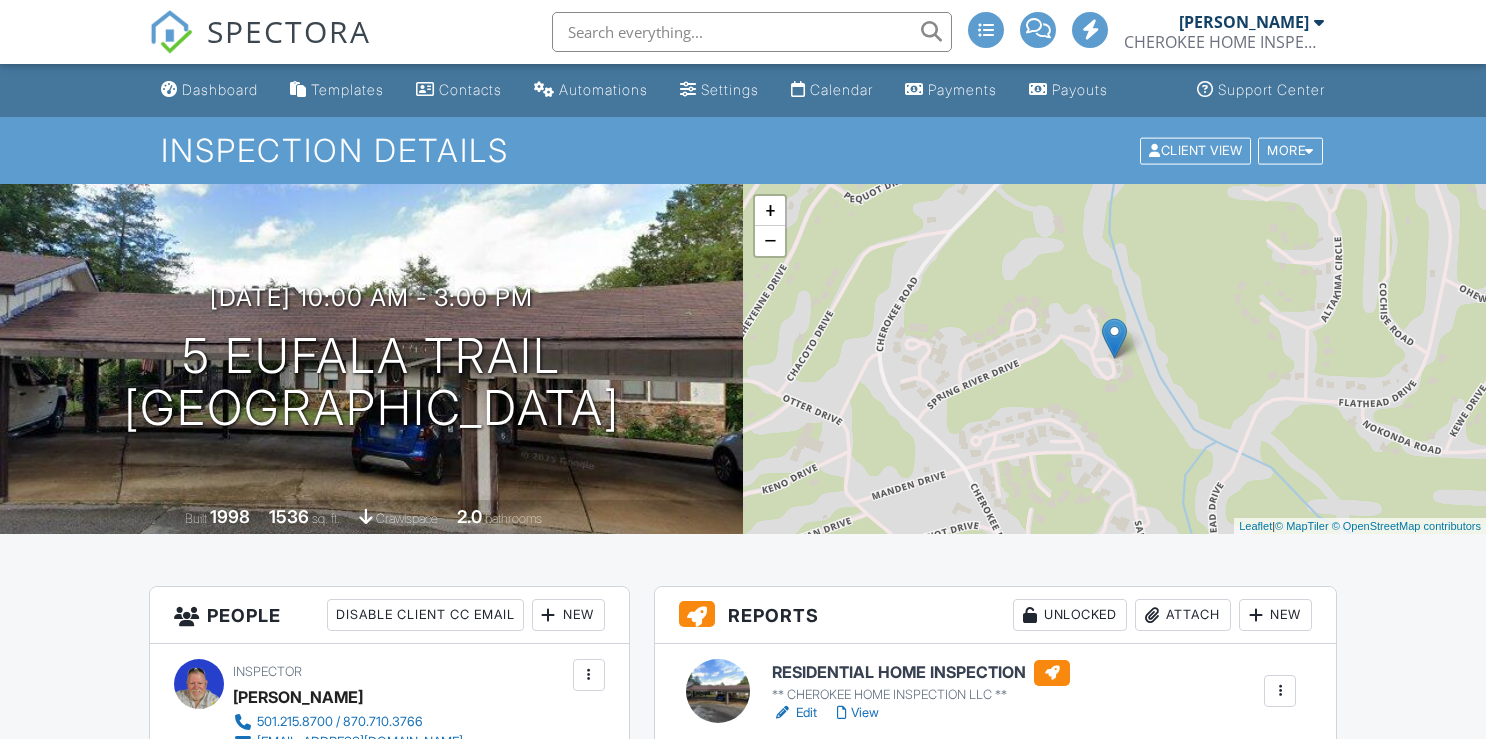 scroll, scrollTop: 0, scrollLeft: 0, axis: both 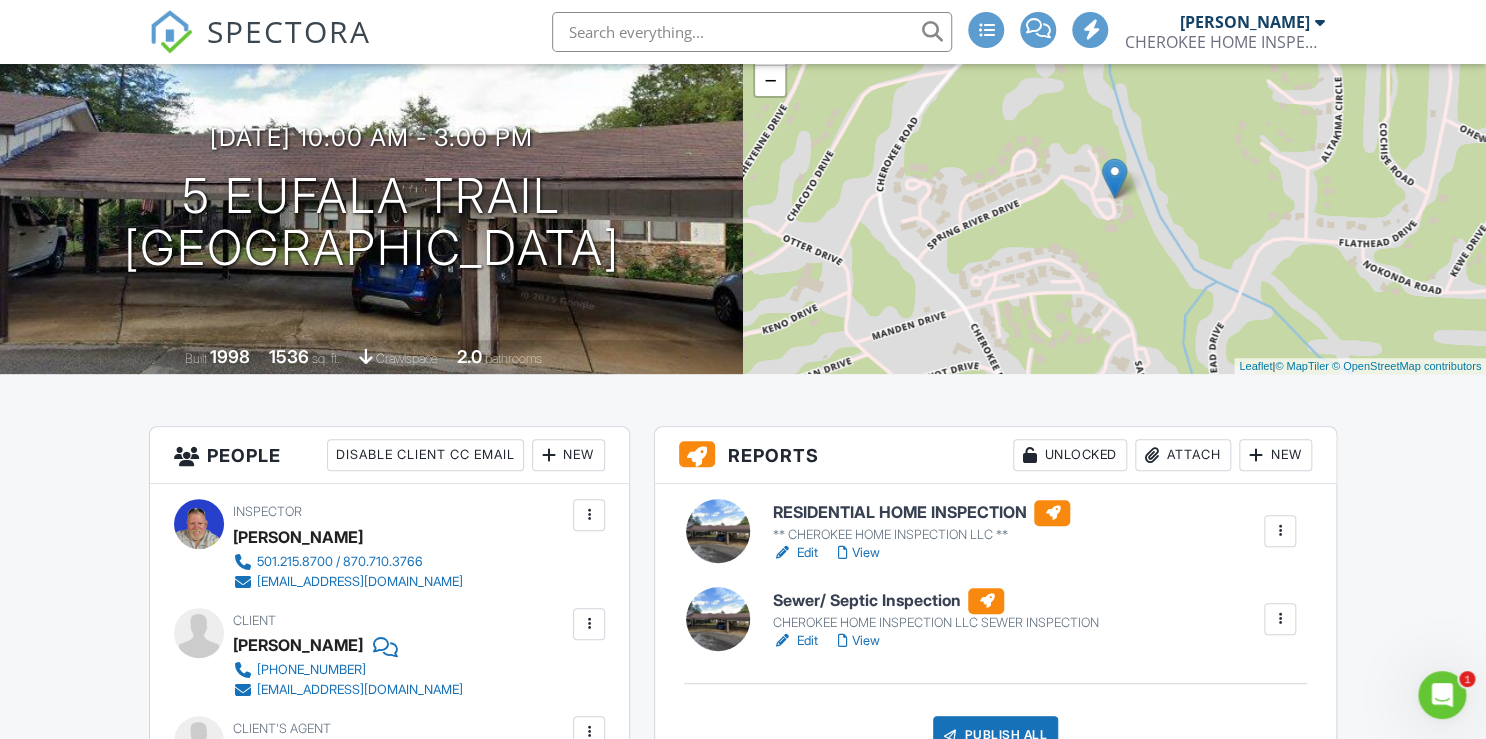 click on "RESIDENTIAL HOME INSPECTION" at bounding box center (921, 513) 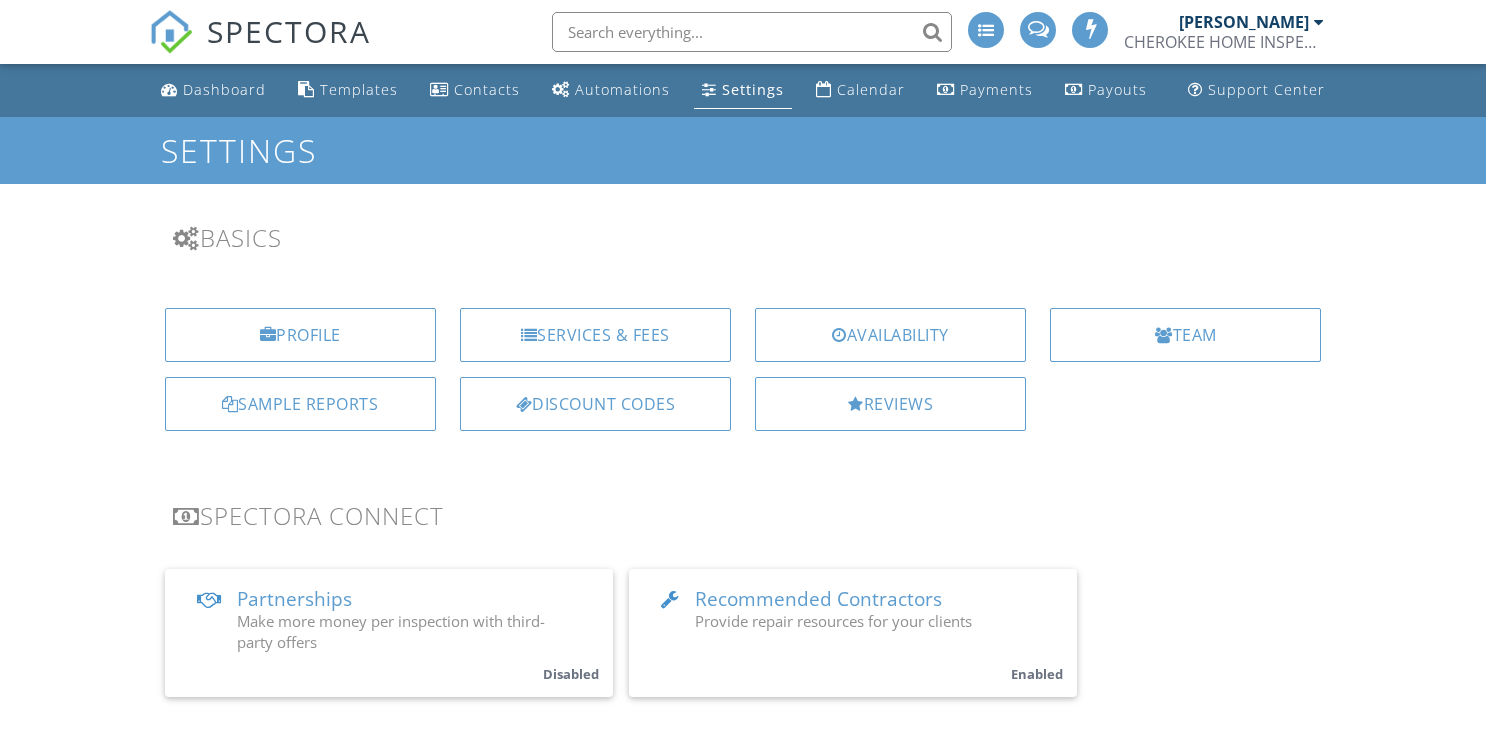 scroll, scrollTop: 0, scrollLeft: 0, axis: both 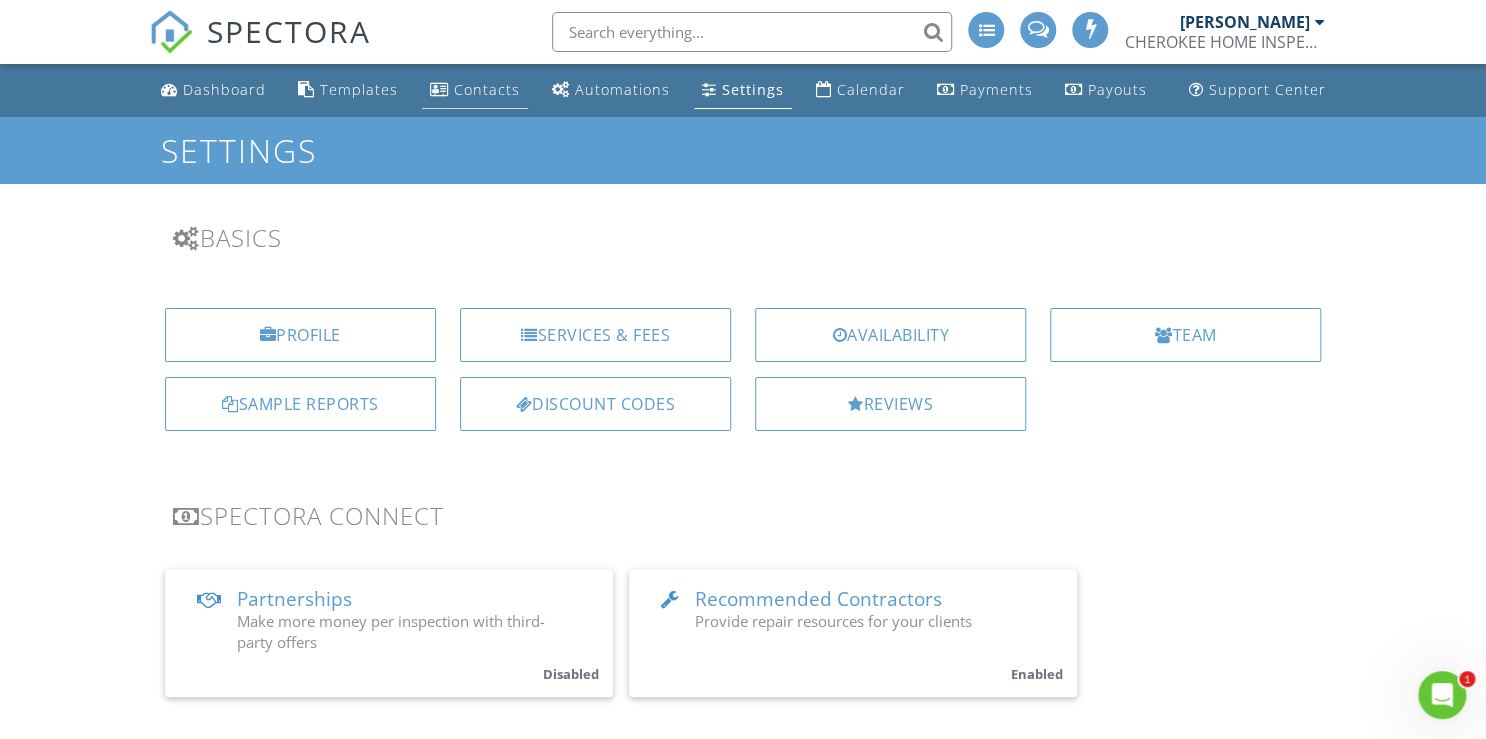 click on "Contacts" at bounding box center (487, 89) 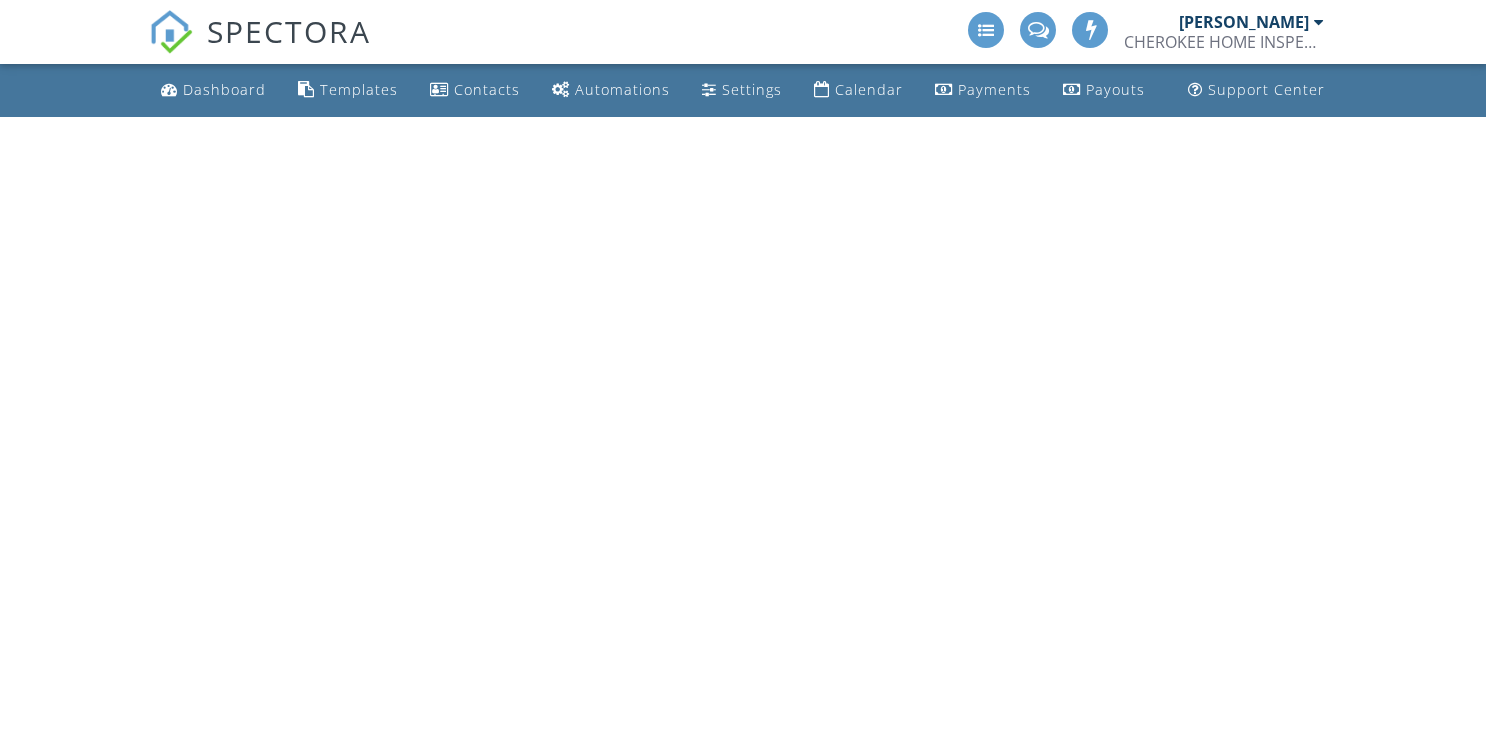 scroll, scrollTop: 0, scrollLeft: 0, axis: both 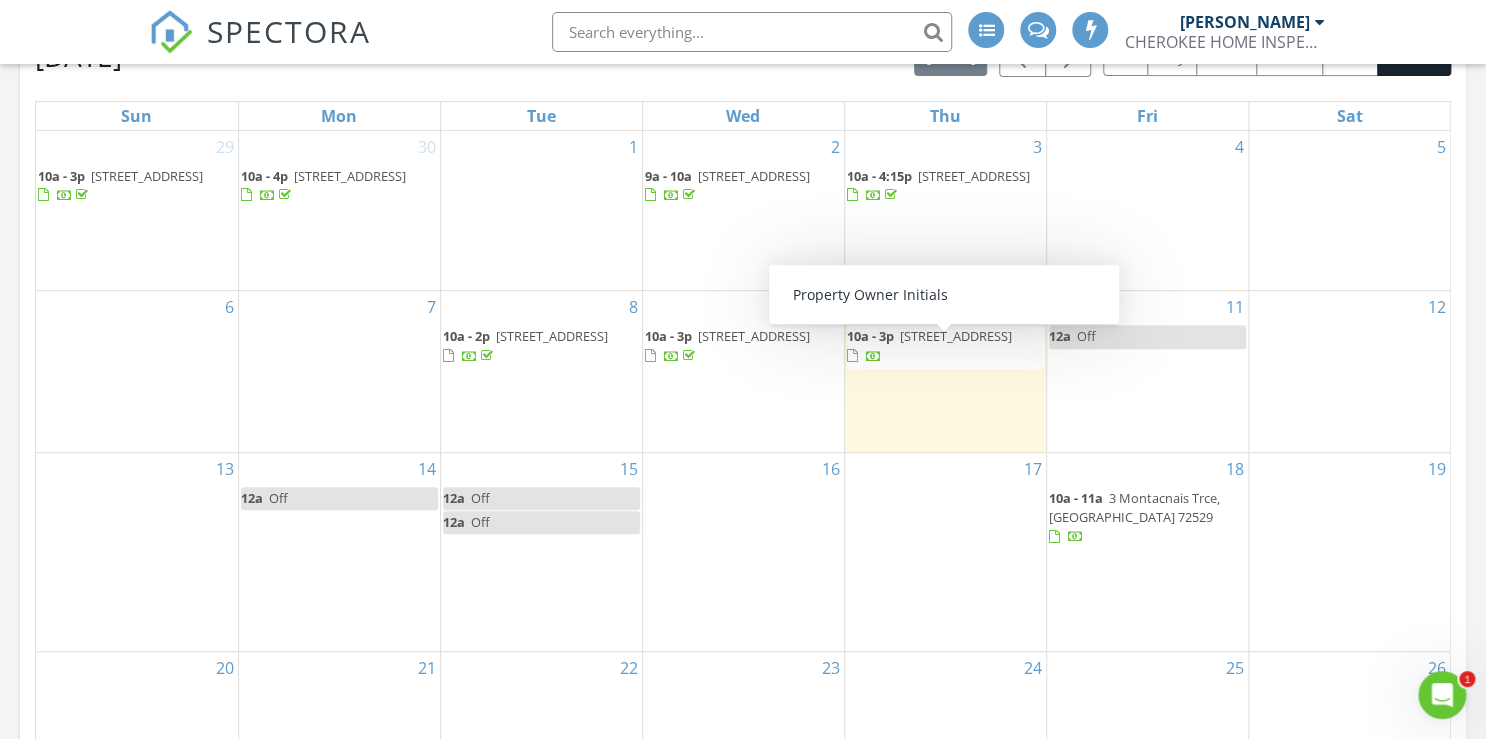click on "5 Eufala Trail, Cherokee Village 72529" at bounding box center (956, 336) 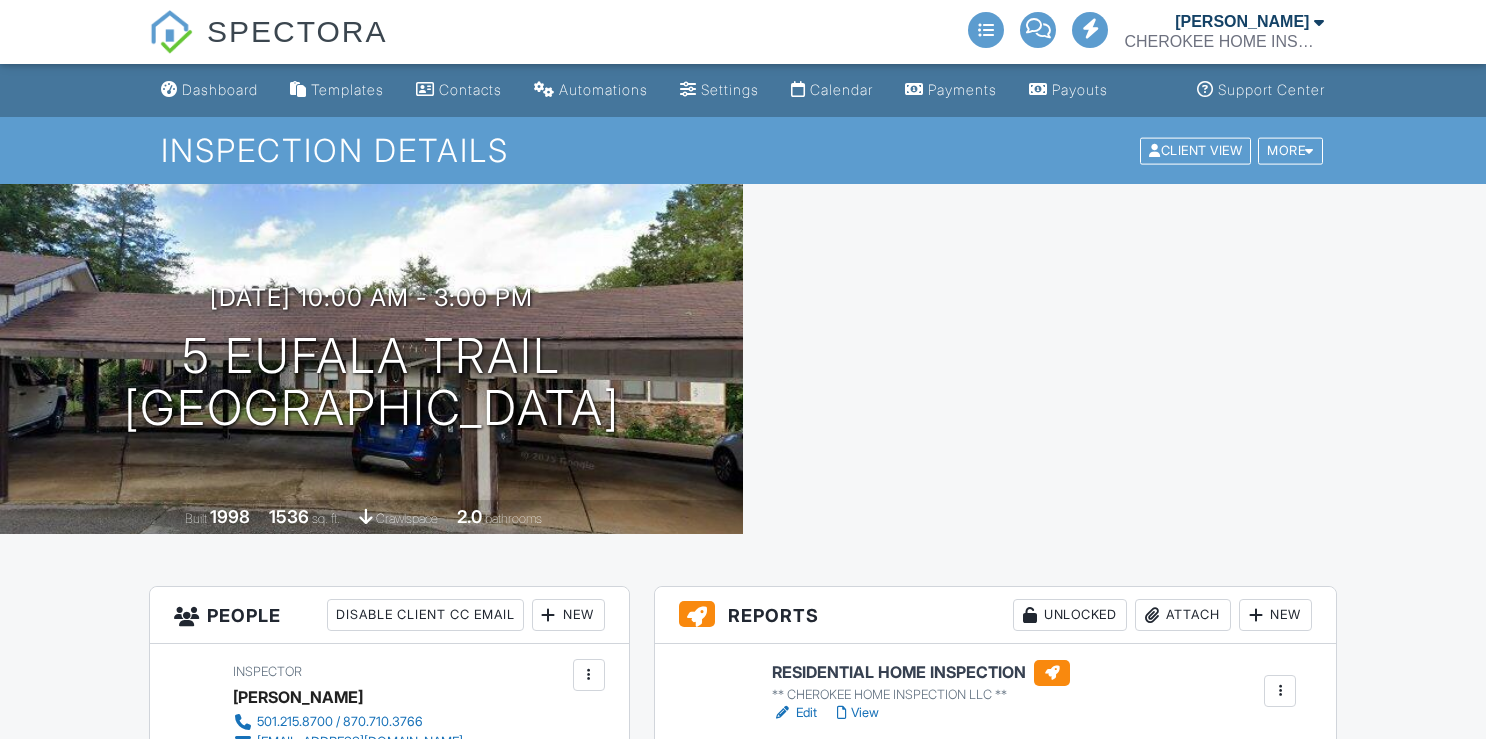 scroll, scrollTop: 0, scrollLeft: 0, axis: both 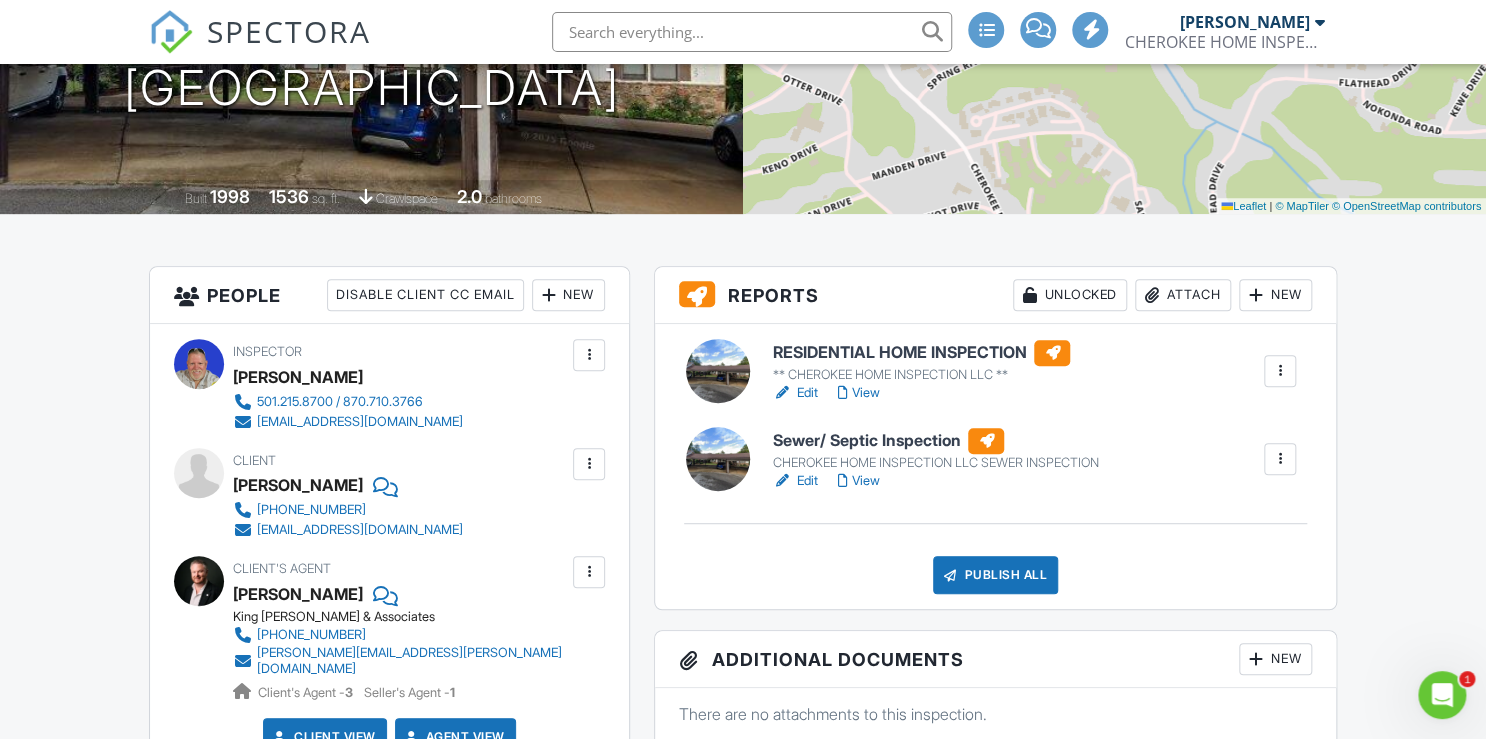 click 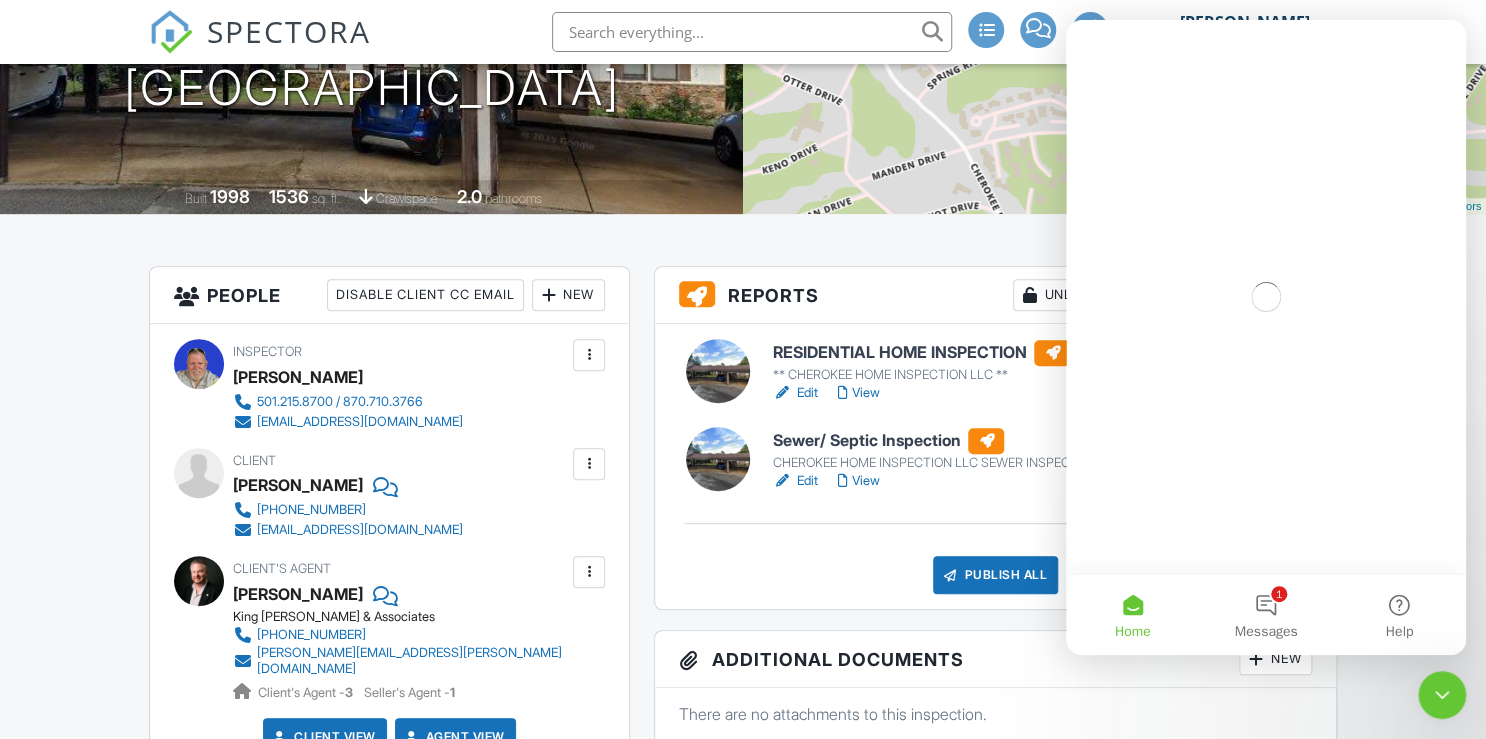scroll, scrollTop: 0, scrollLeft: 0, axis: both 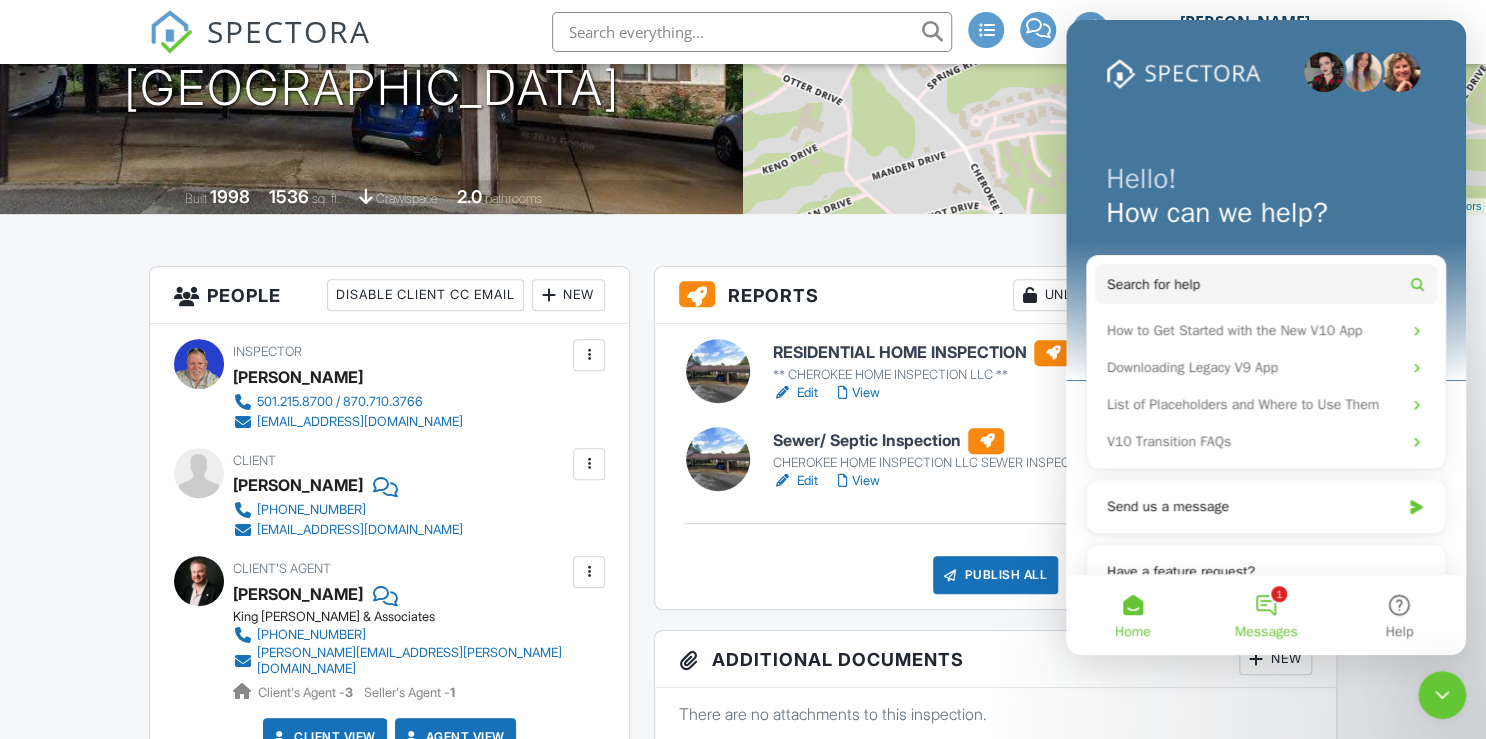 click on "1 Messages" at bounding box center [1265, 615] 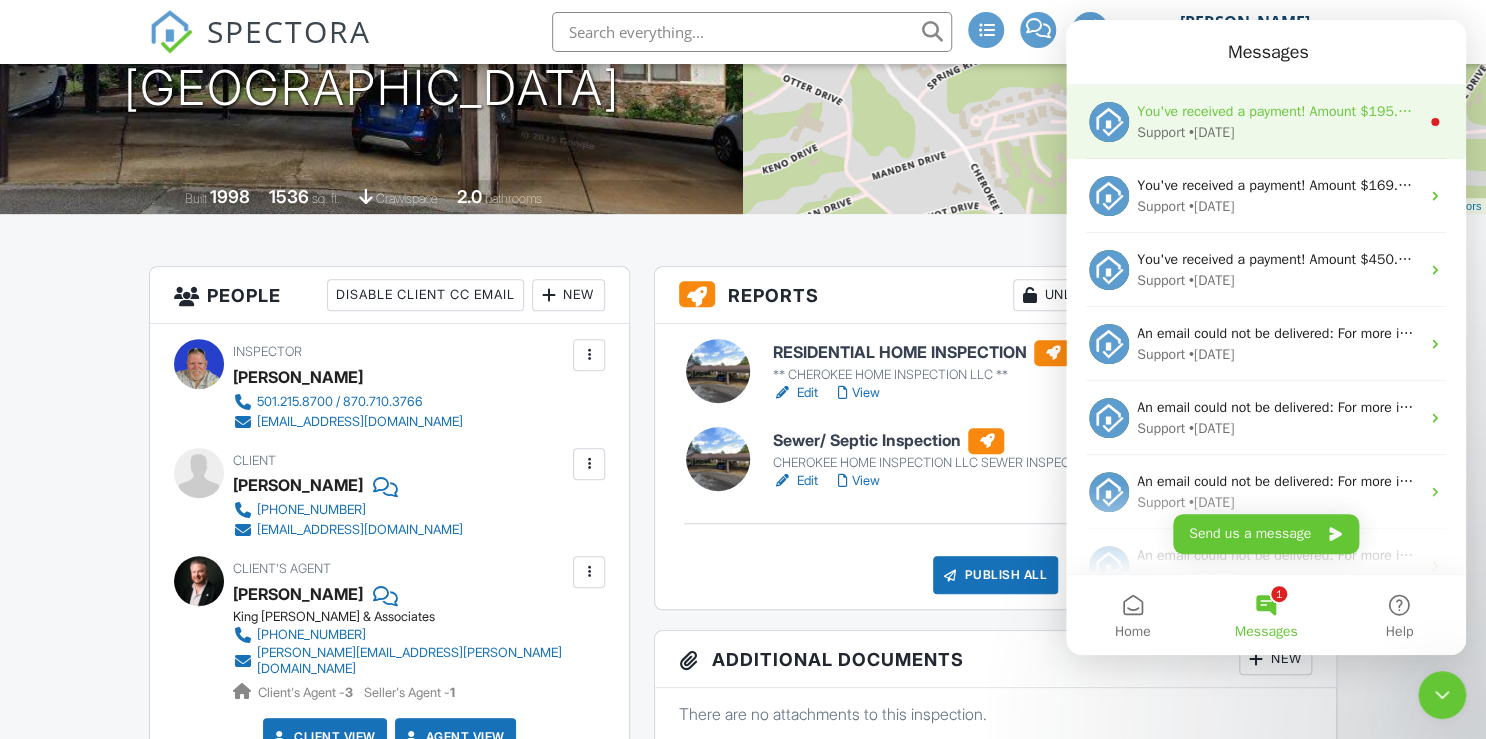 click on "You've received a payment!  Amount  $195.00  Fee  $5.66  Net  $189.34  Transaction #  pi_3RixgOK7snlDGpRF0WDQiLeX  Inspection  3 Montacnais Trce, Cherokee Village, AR 72529 Payouts to your bank or debit card occur on a daily basis. Each payment usually takes two business days to process. You can view your pending payout amount here. If you have any questions reach out on our chat bubble at app.spectora.com." at bounding box center (2337, 111) 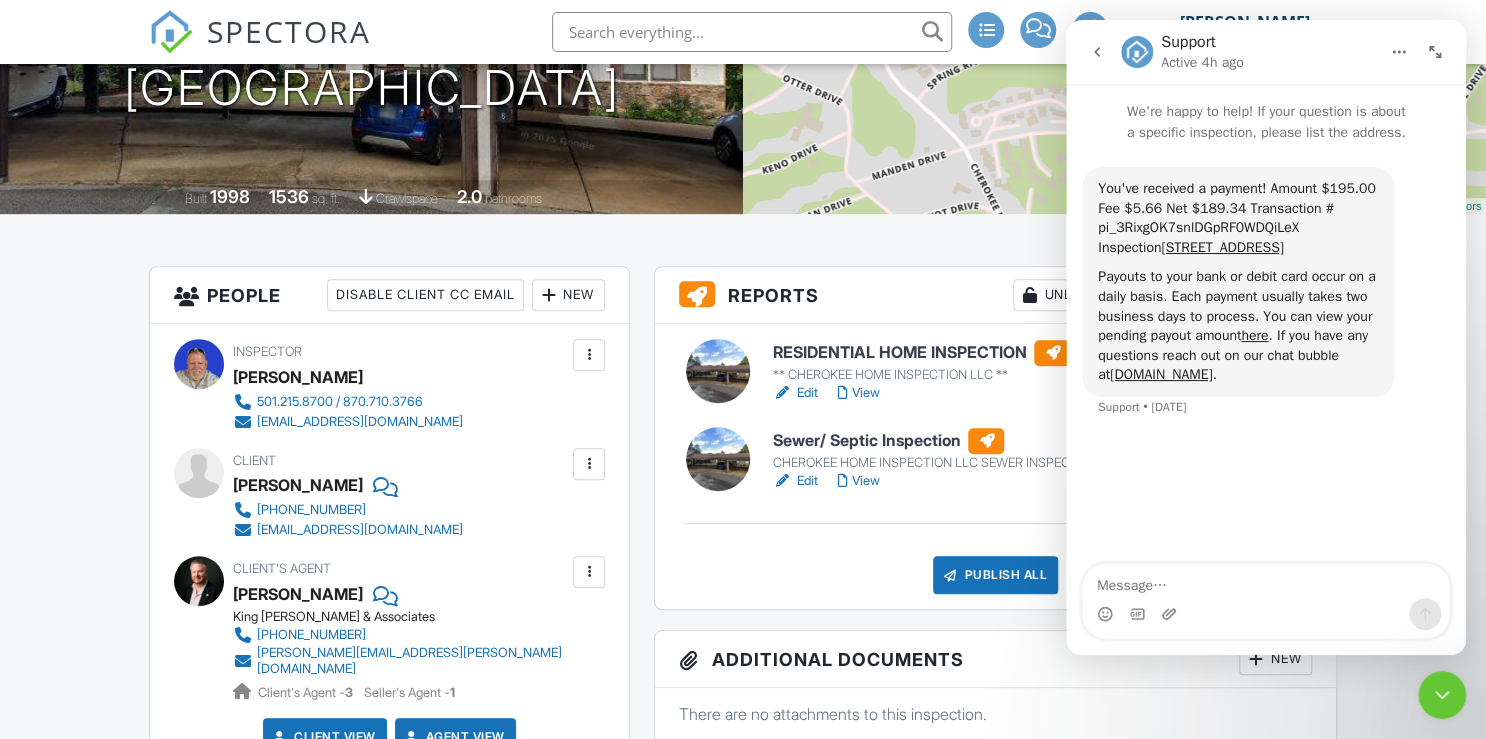 click 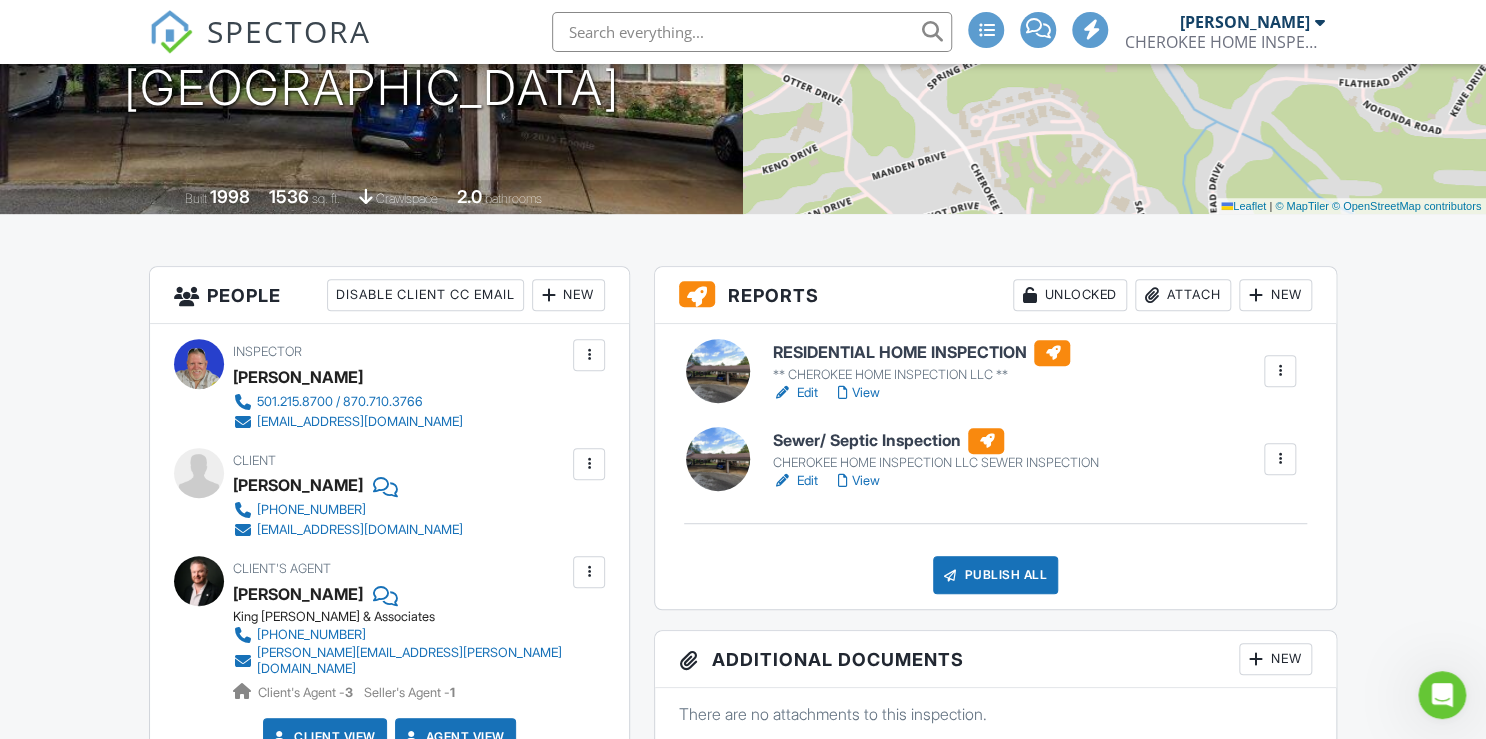 scroll, scrollTop: 0, scrollLeft: 0, axis: both 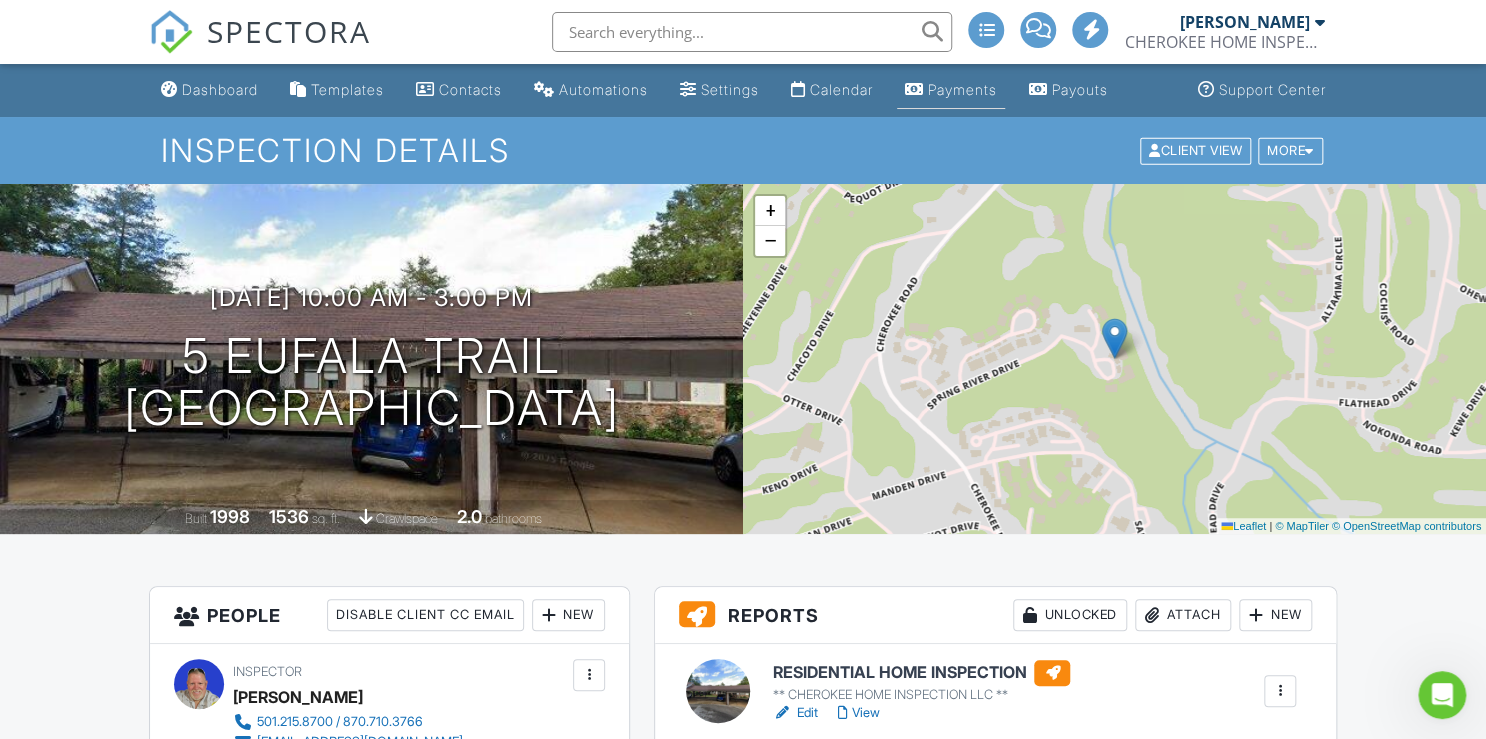 click on "Payments" at bounding box center [962, 89] 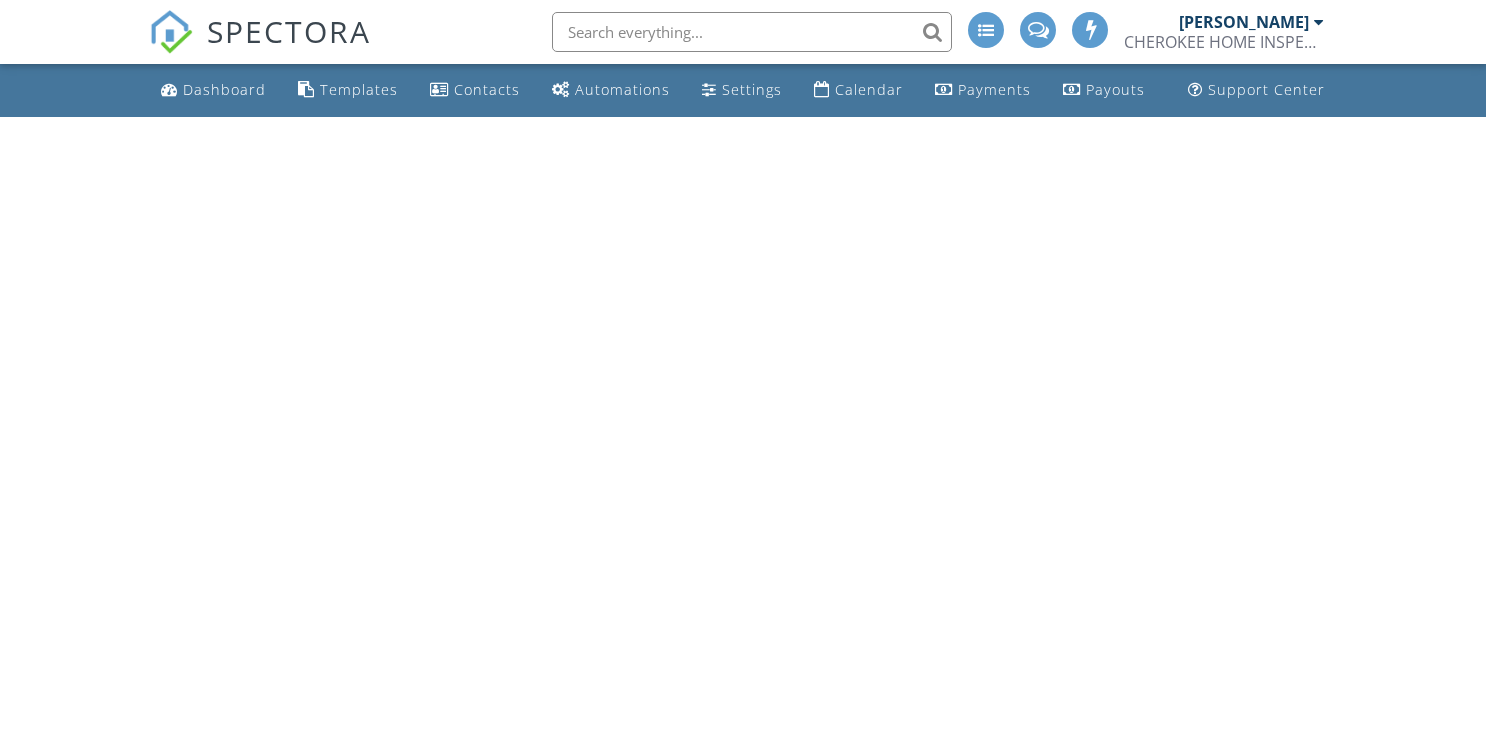scroll, scrollTop: 0, scrollLeft: 0, axis: both 